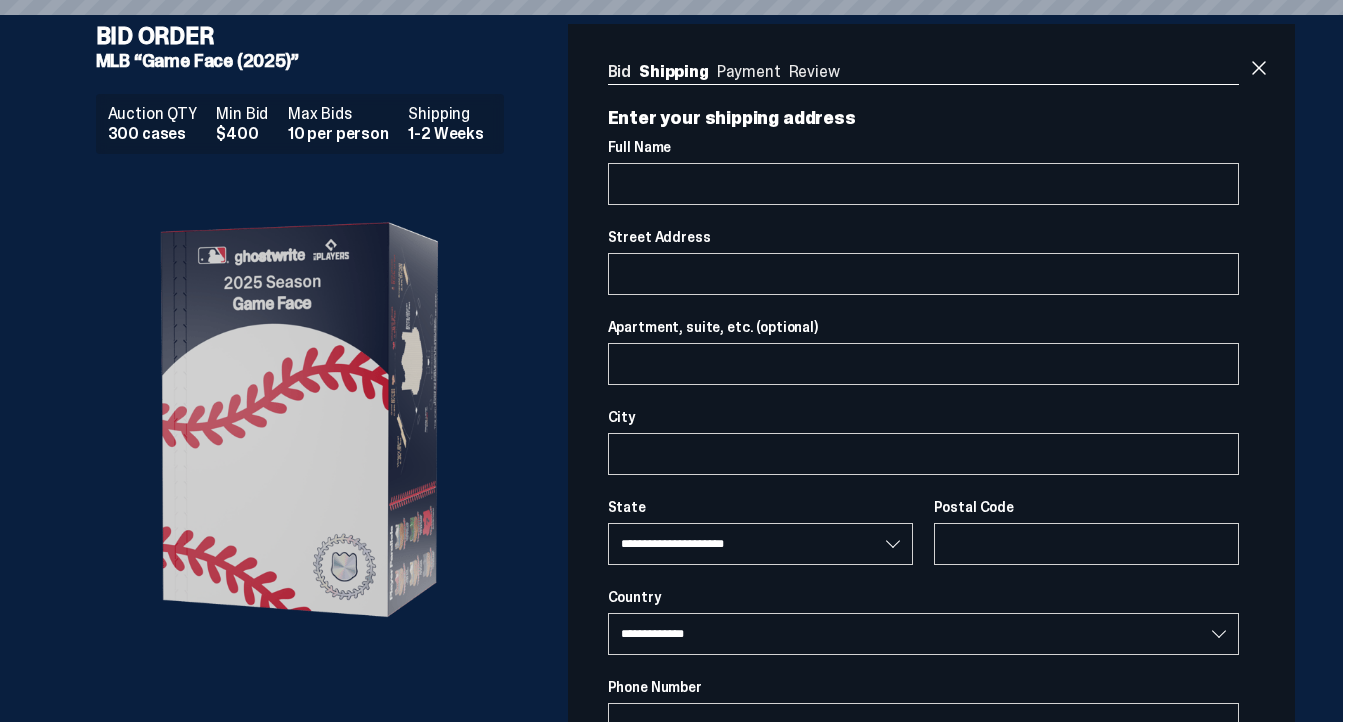 select 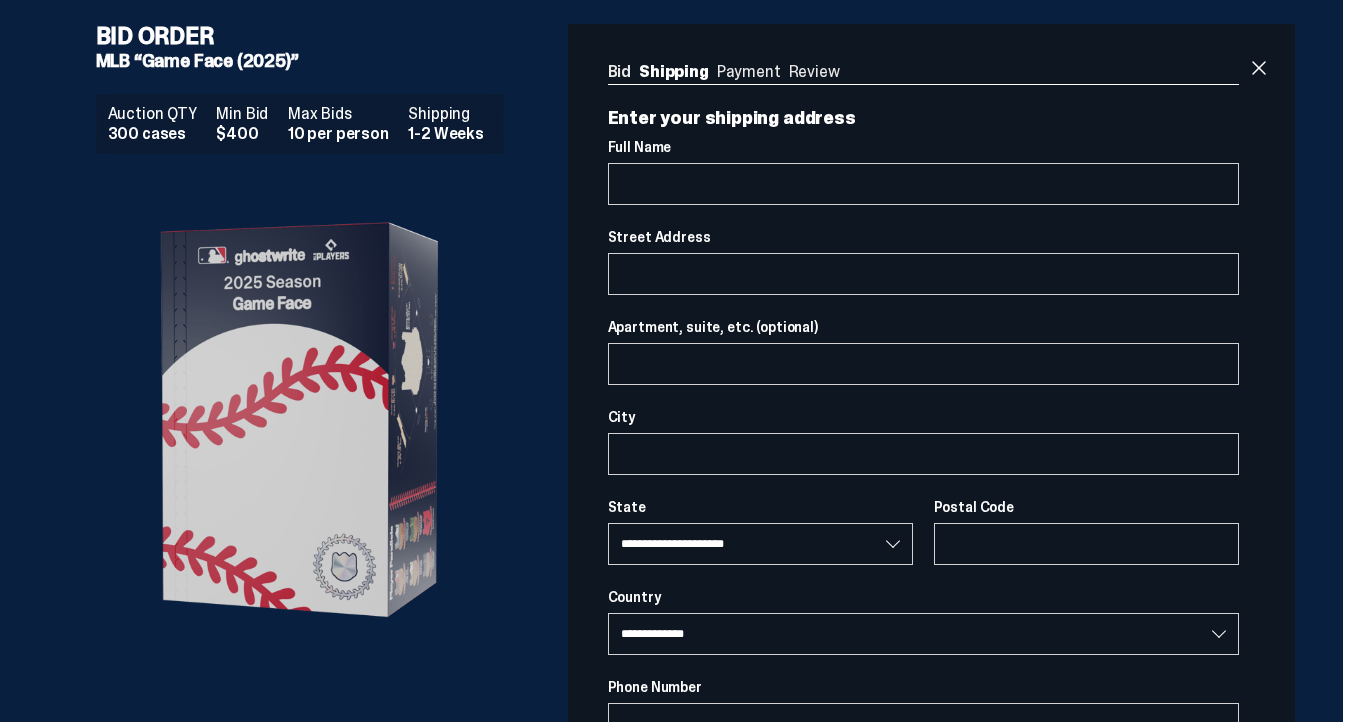 select 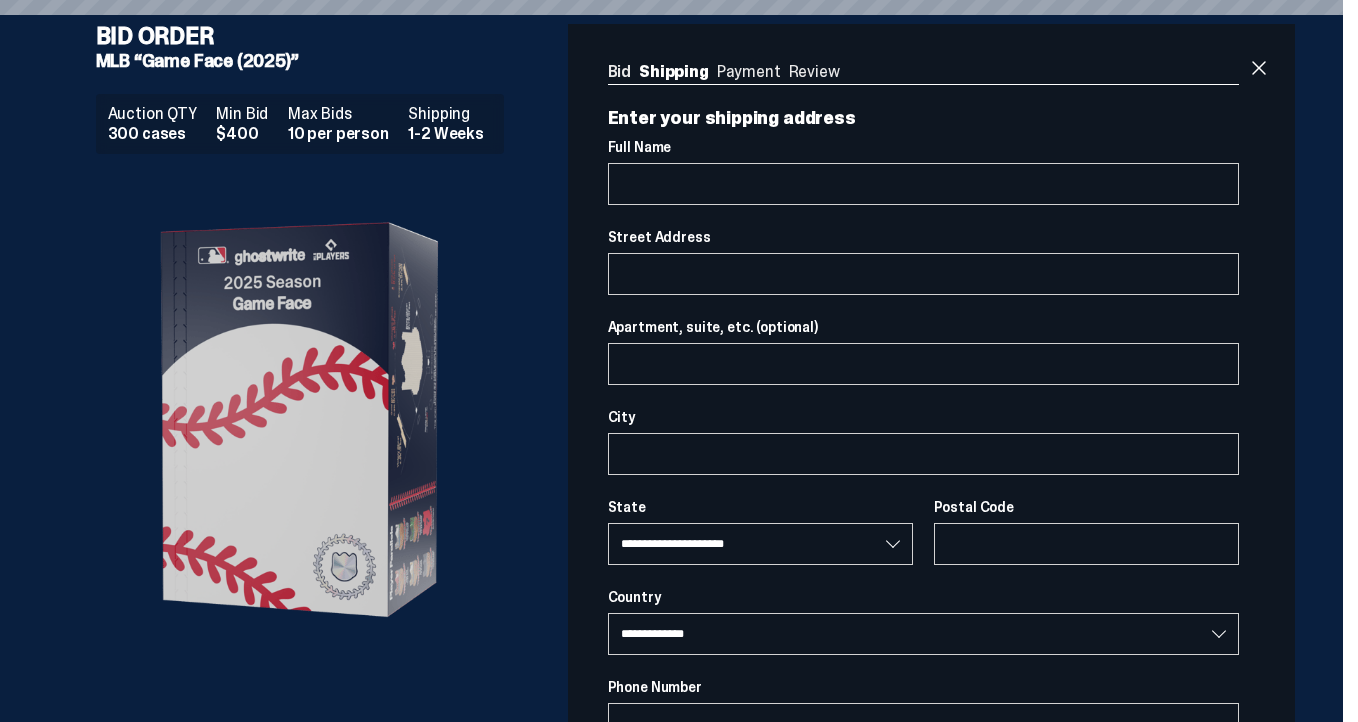 select 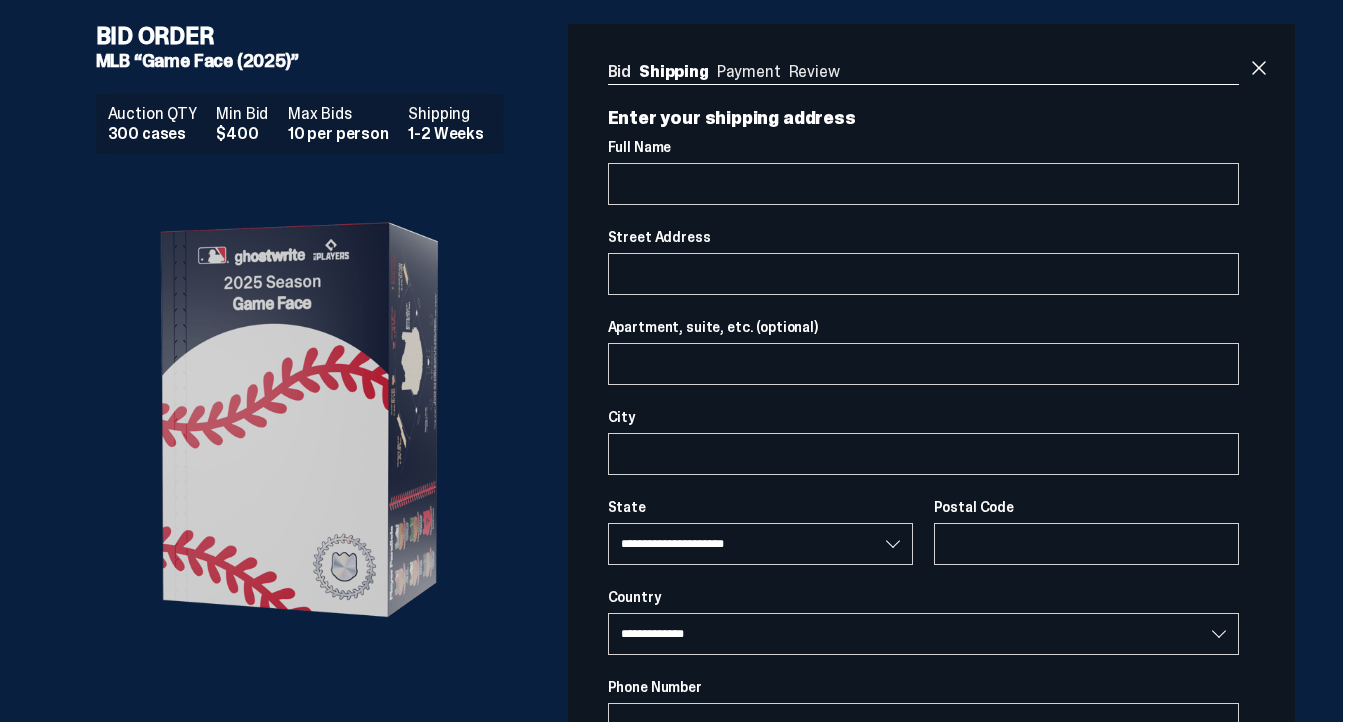 select 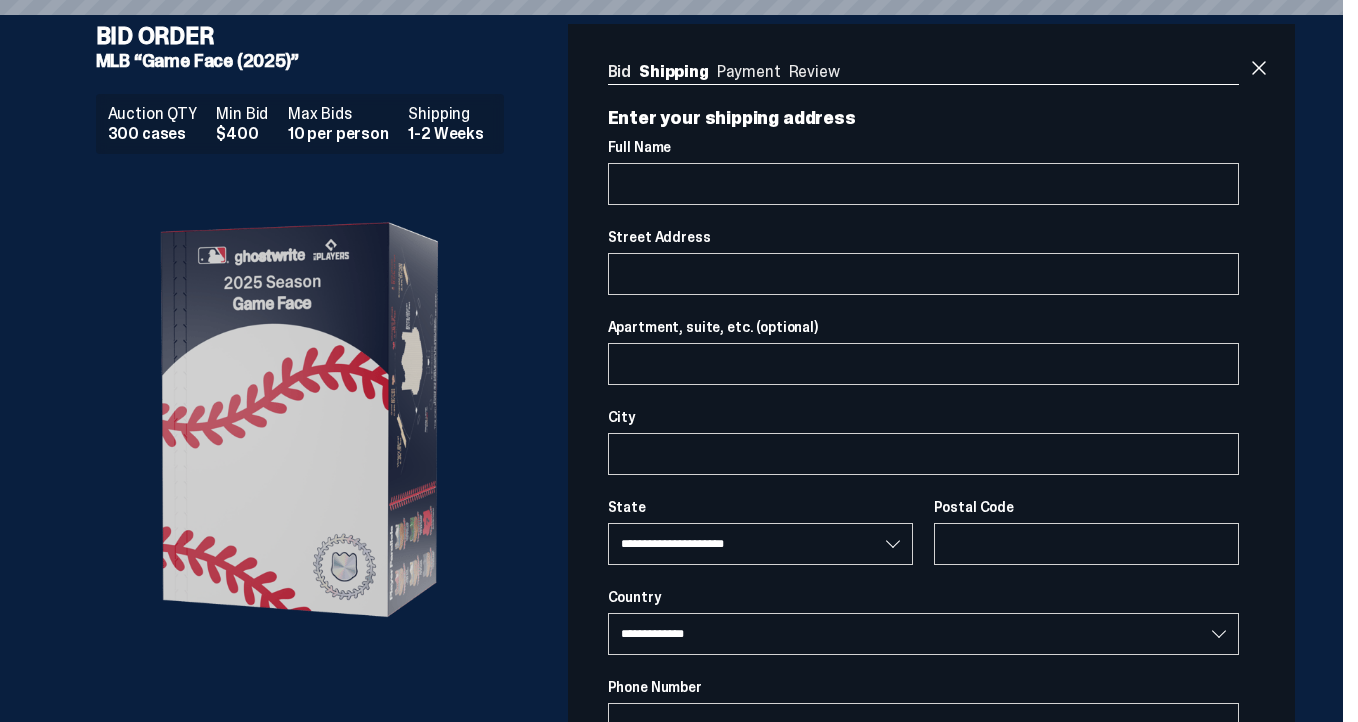 select 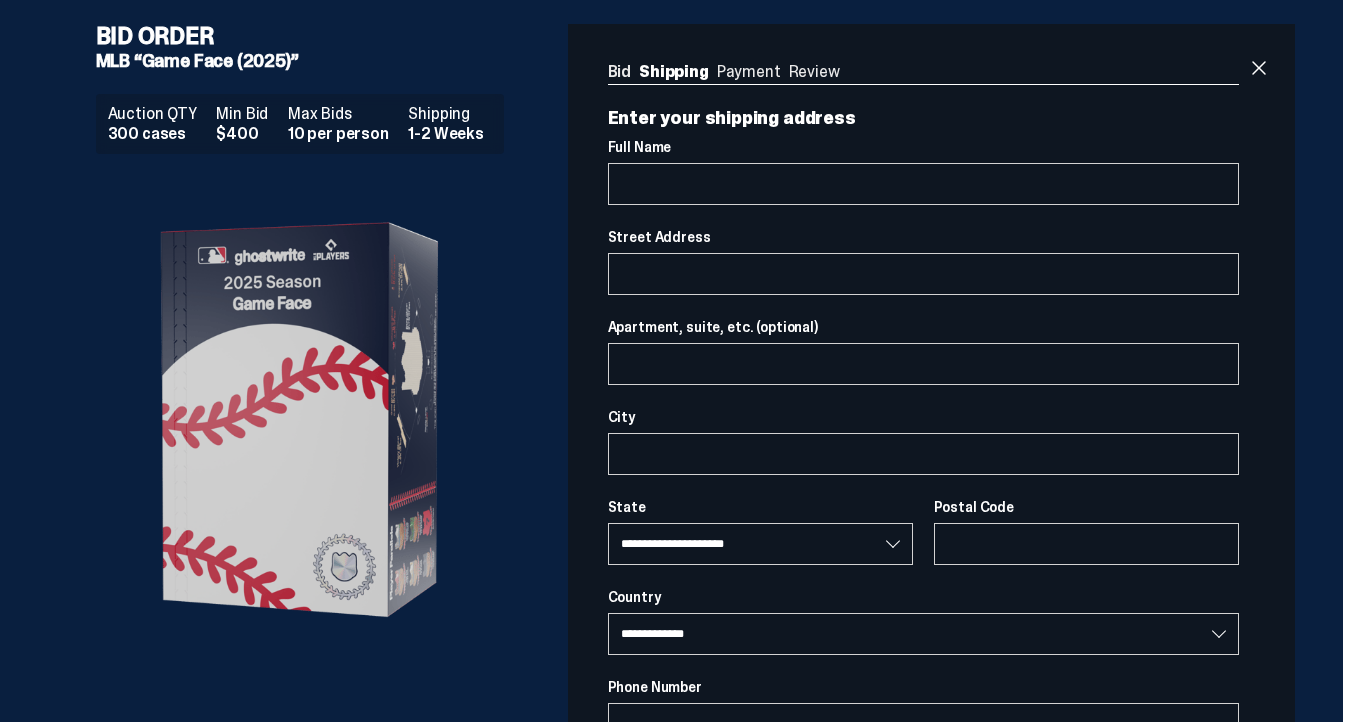 select 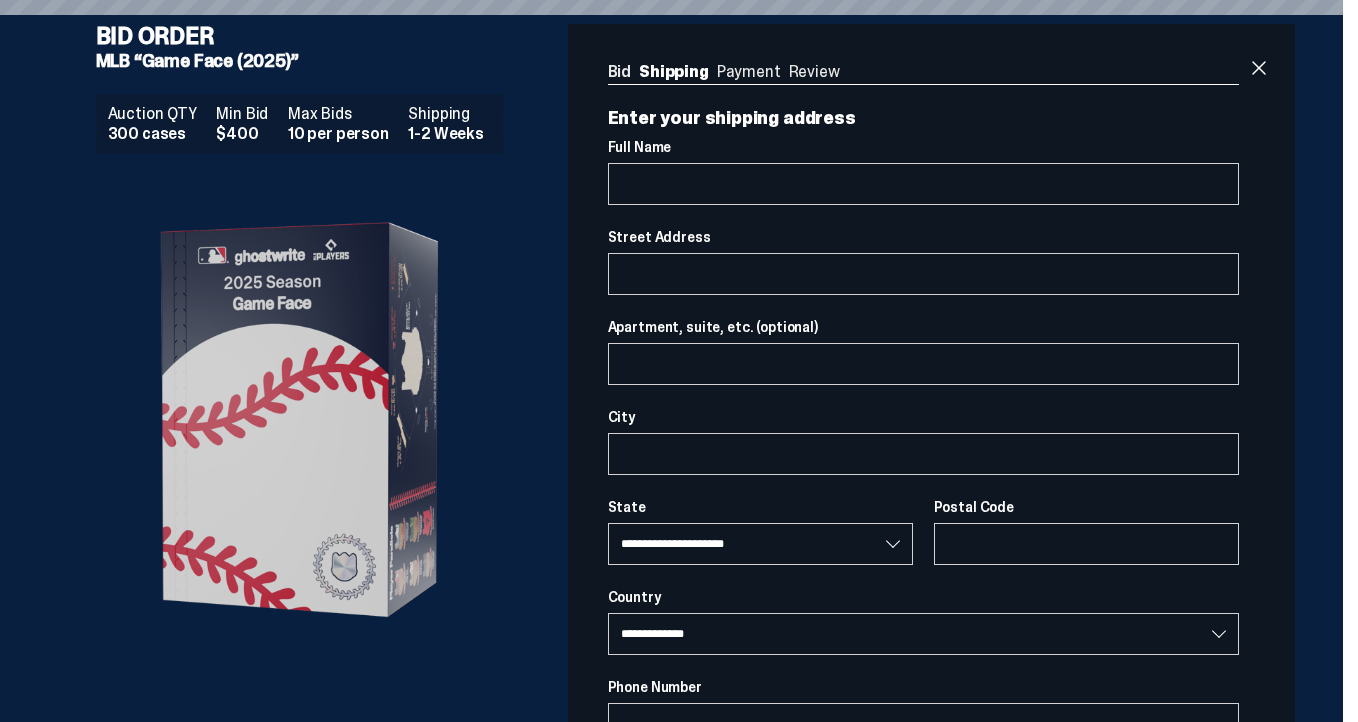 select 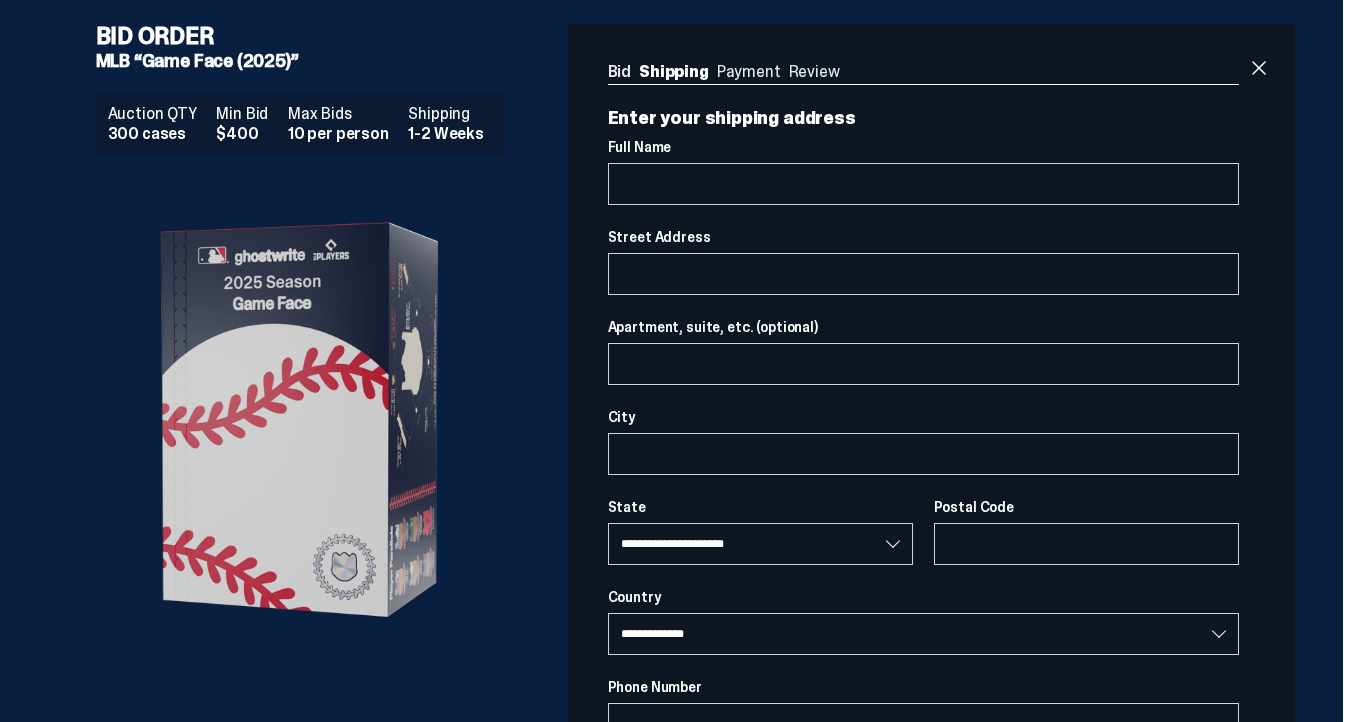 select 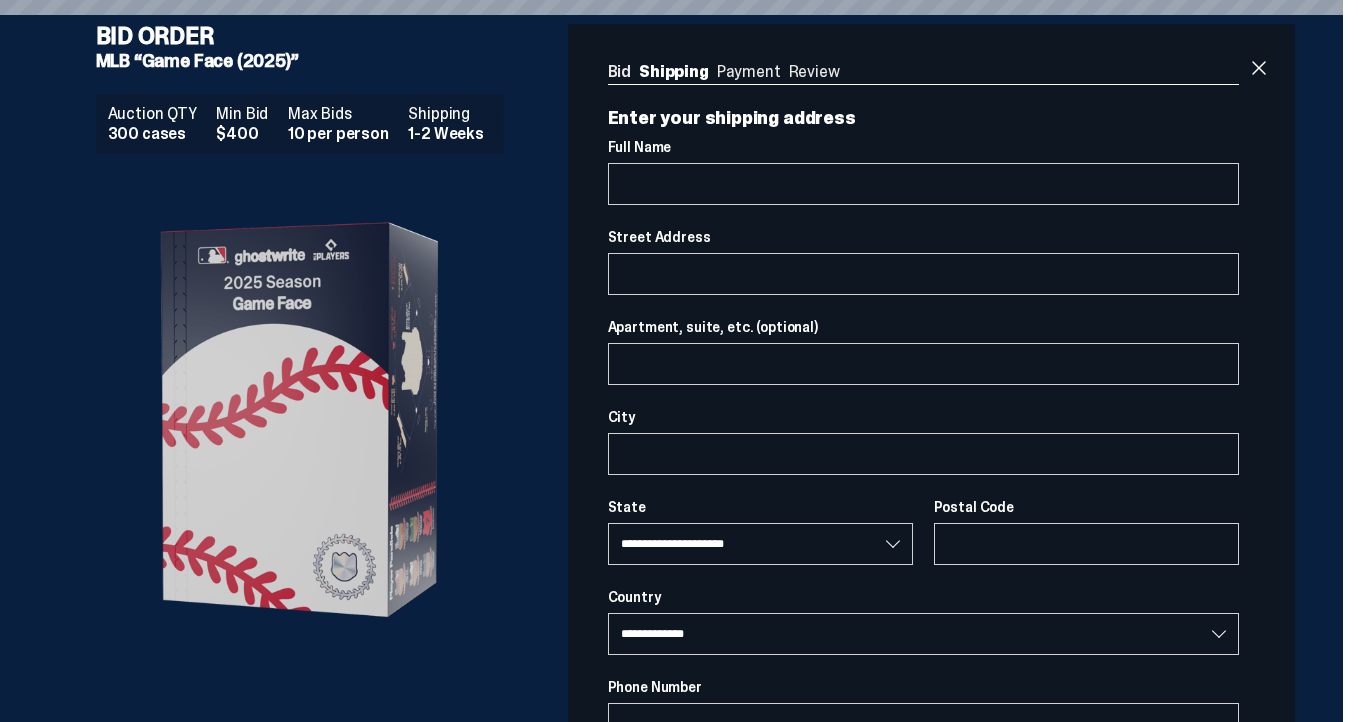 select 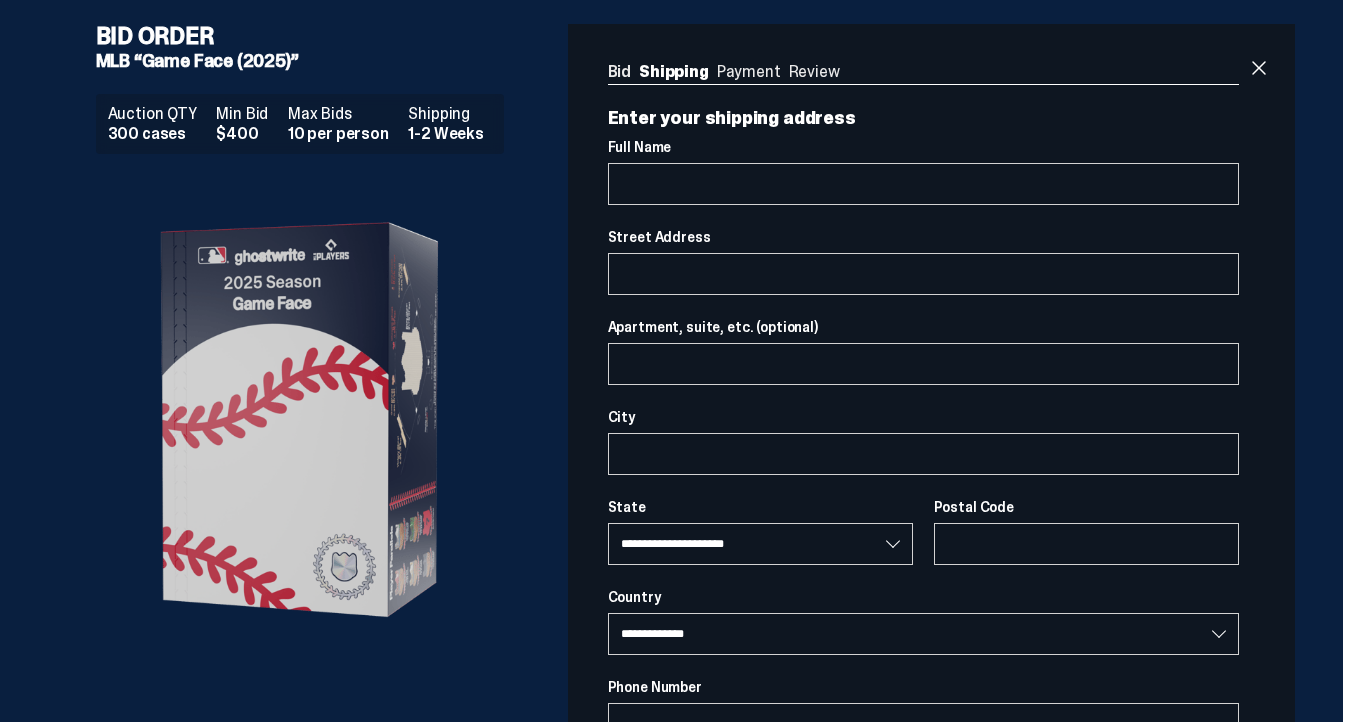 select 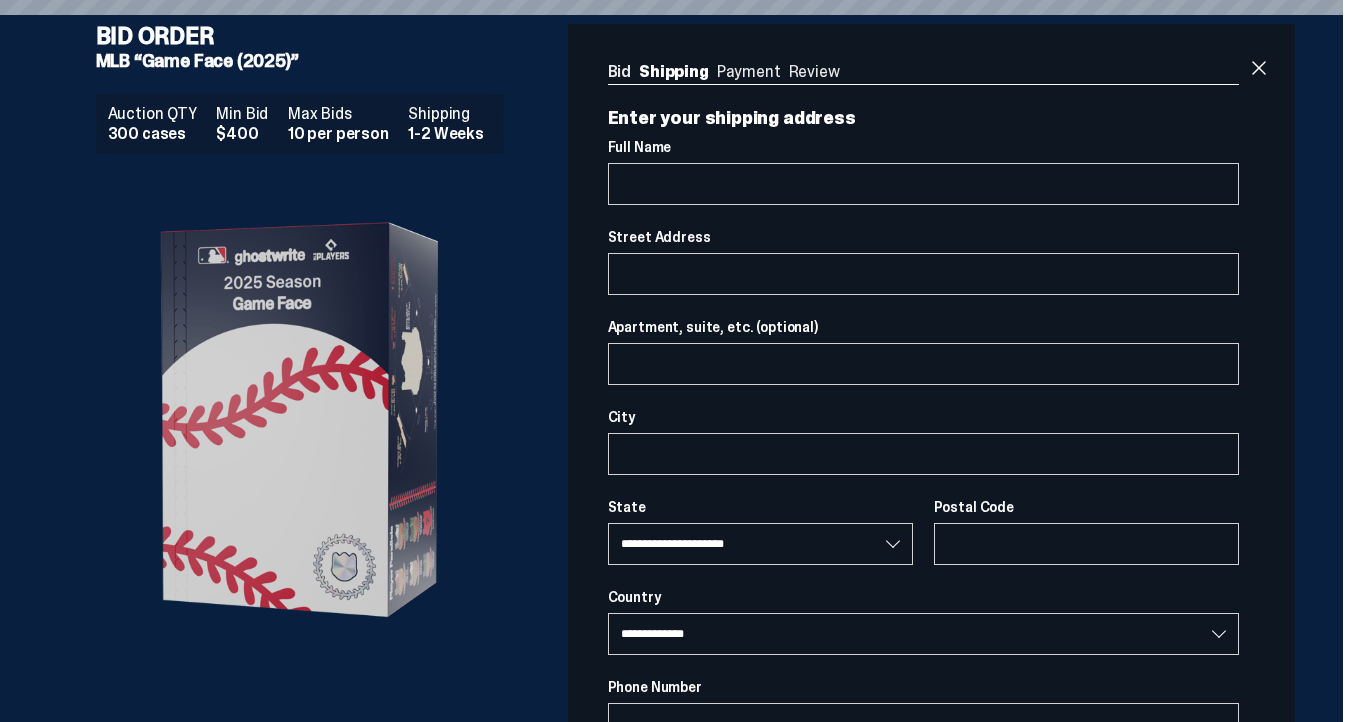 select 